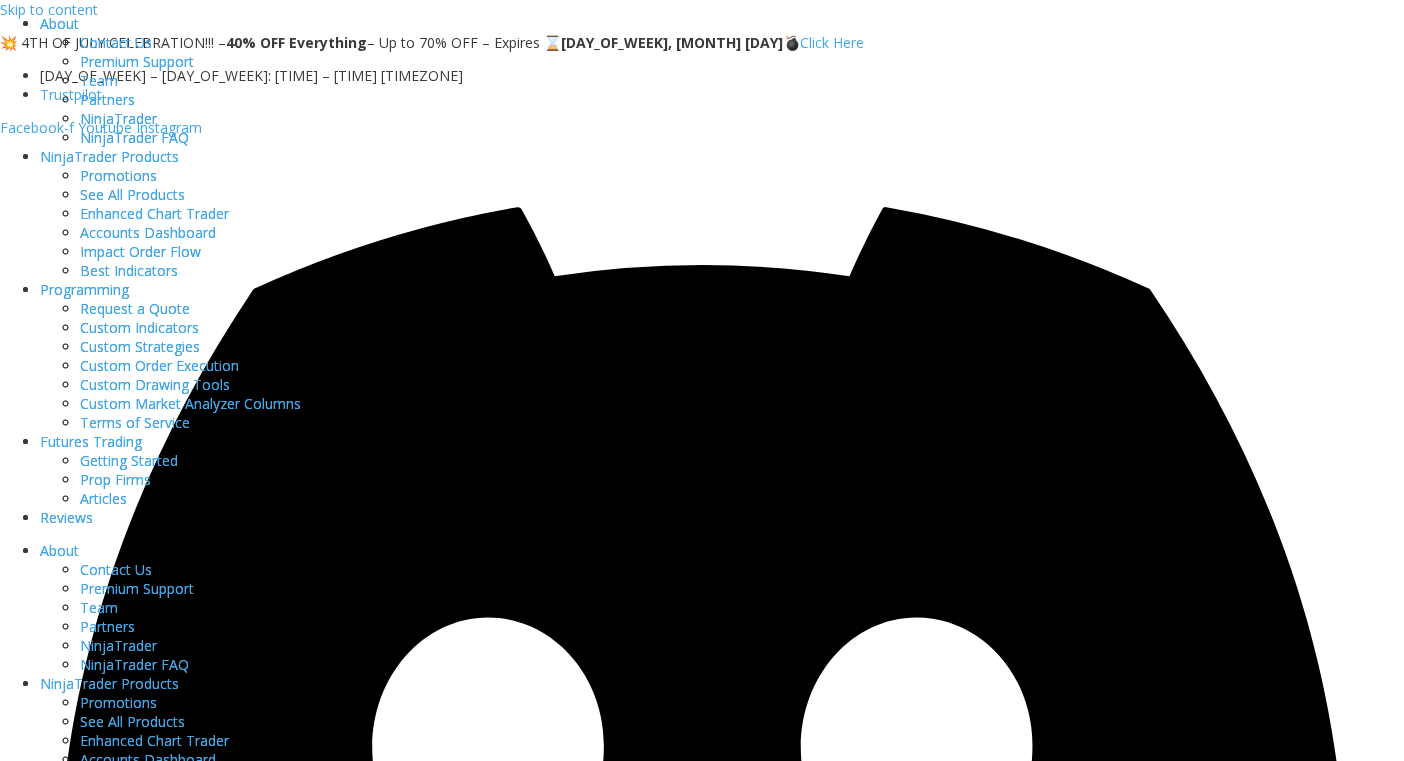 scroll, scrollTop: 0, scrollLeft: 0, axis: both 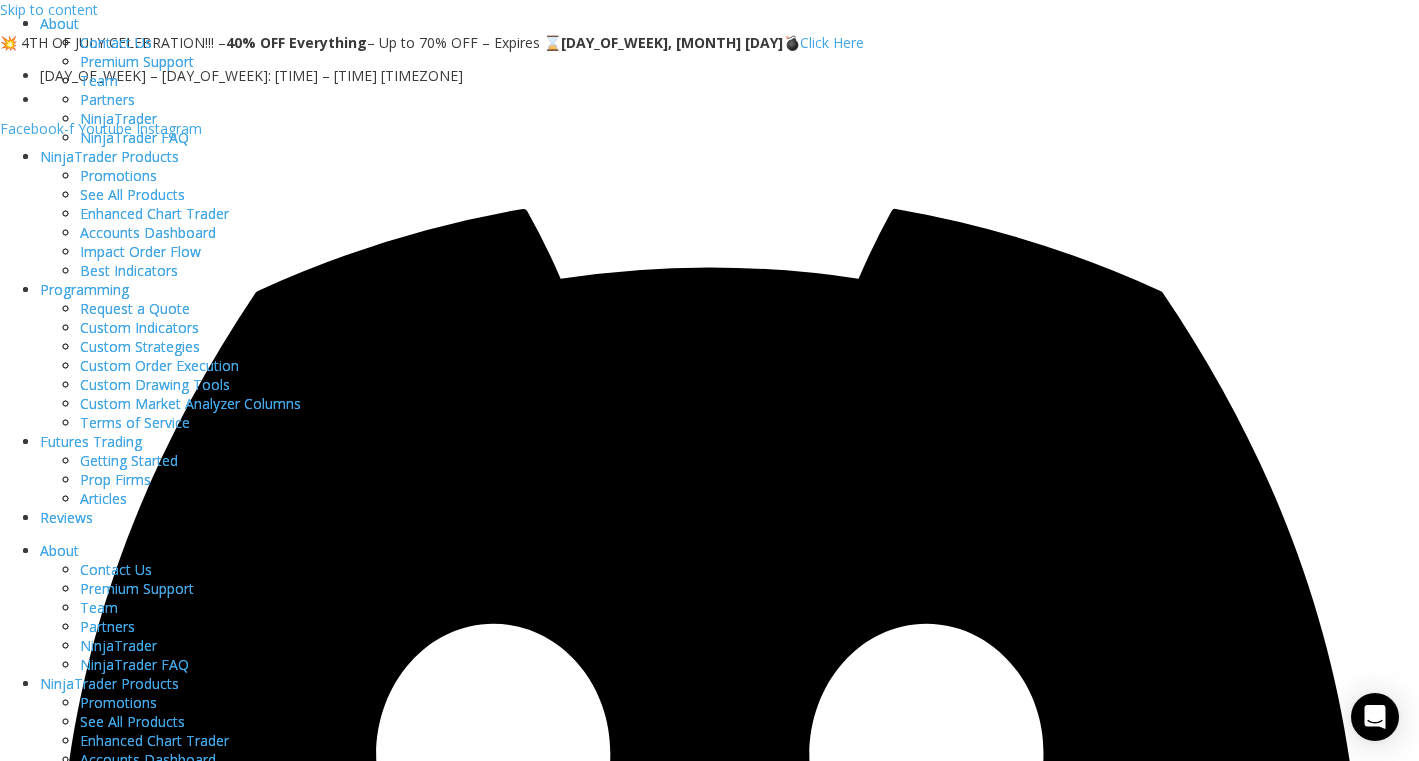 click at bounding box center (785, 14320) 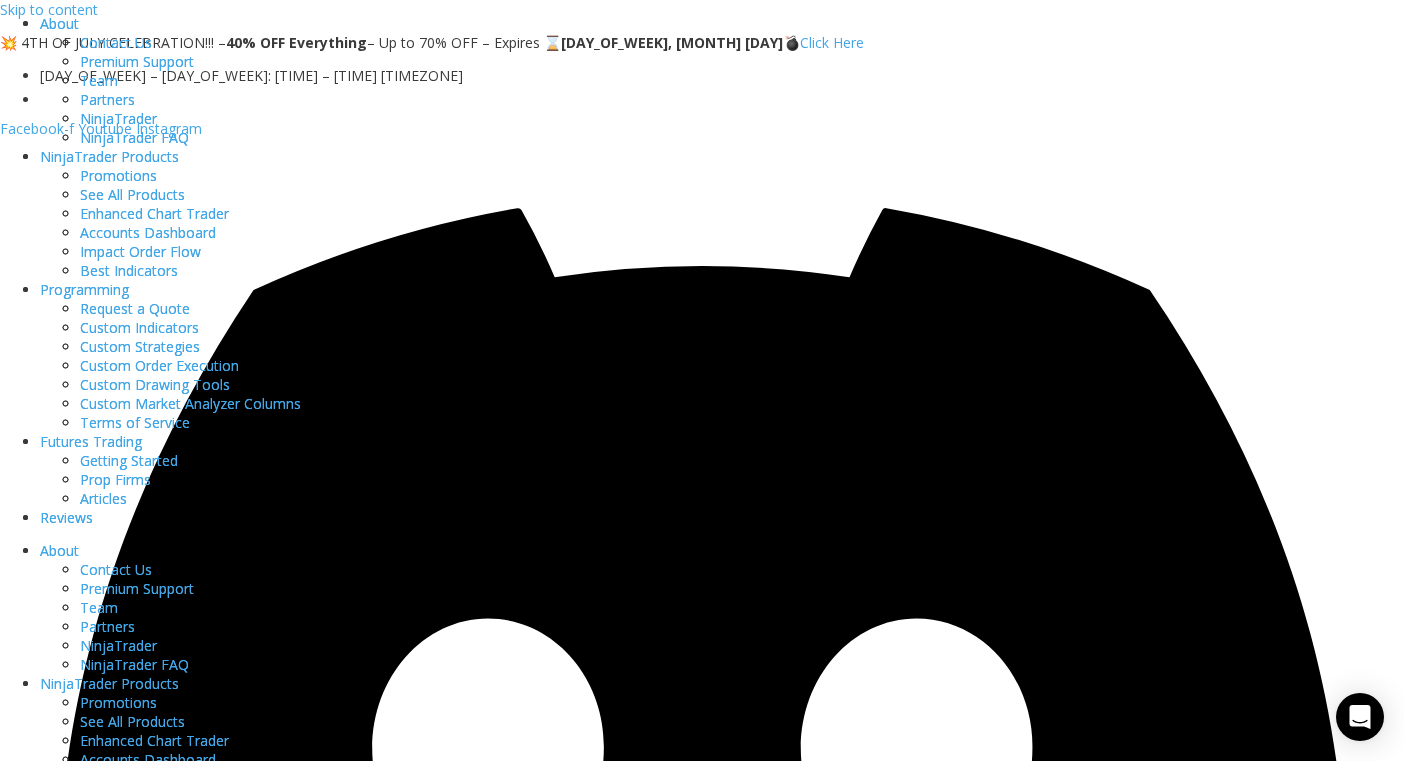 click at bounding box center (702, 6486) 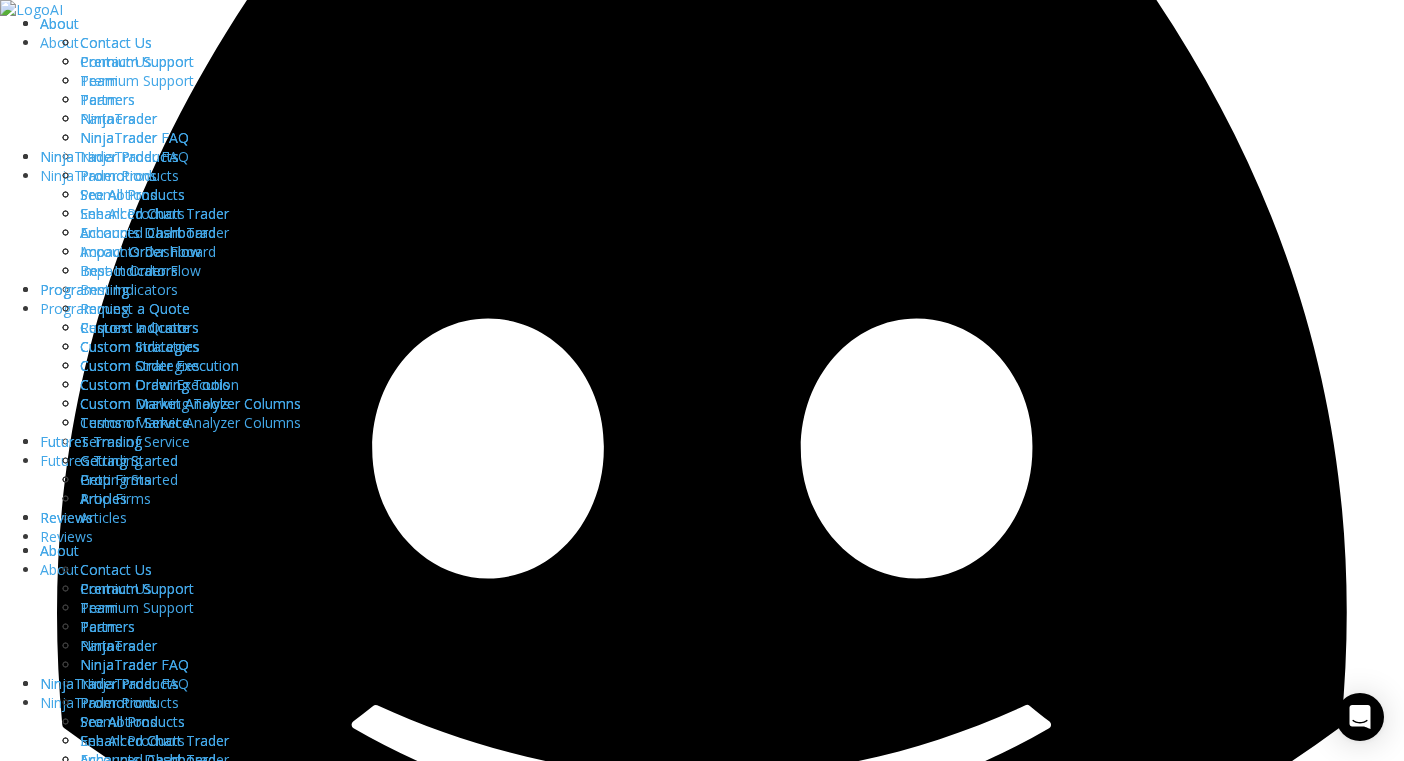 scroll, scrollTop: 0, scrollLeft: 0, axis: both 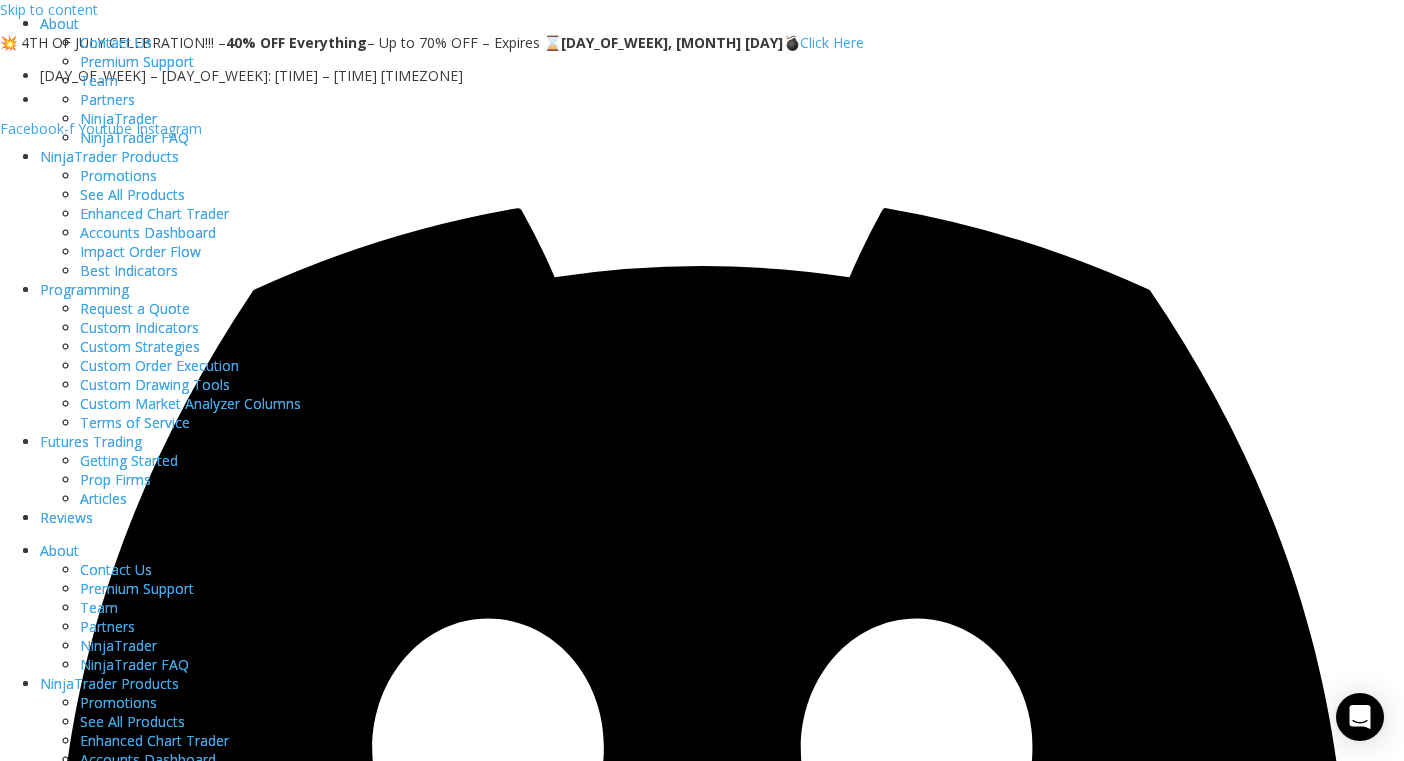 click on "MEMBERS AREA" at bounding box center (89, 3545) 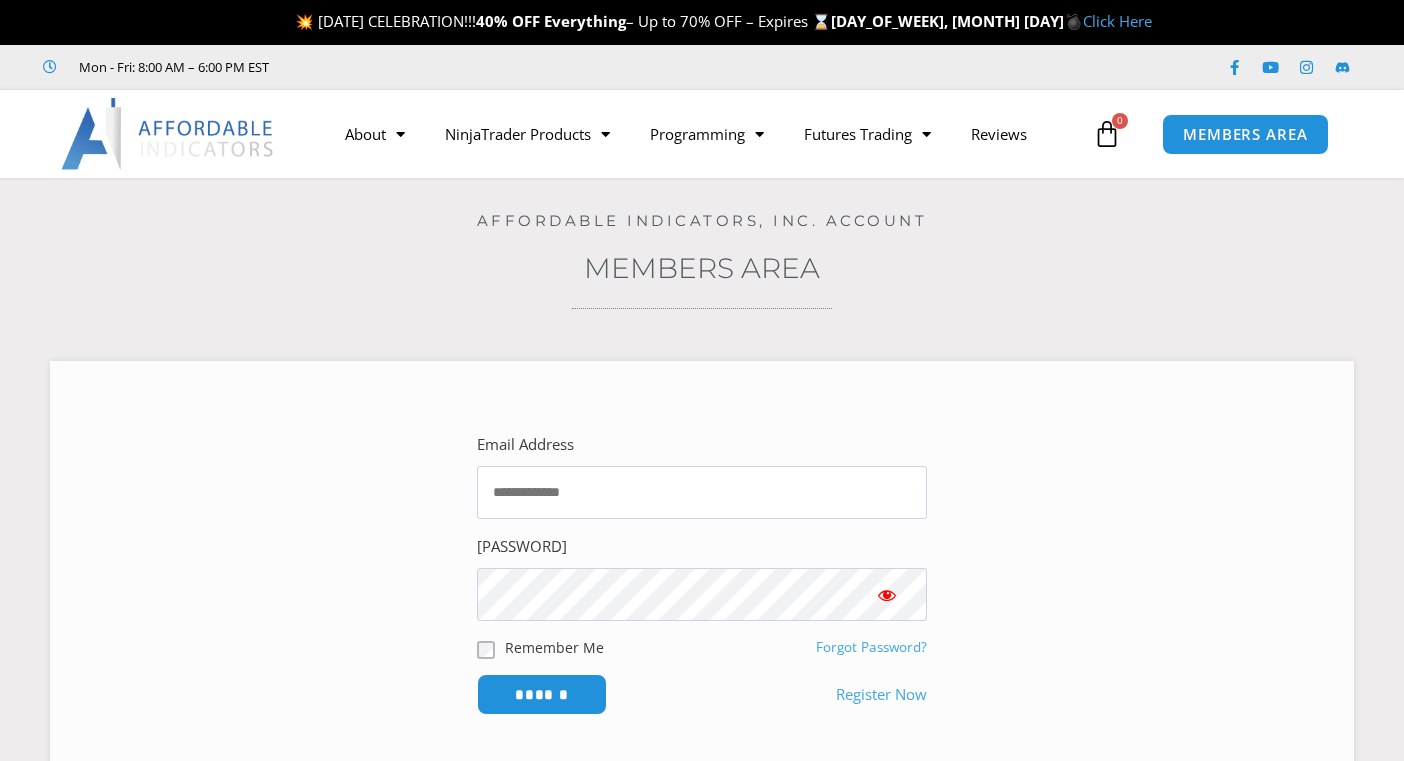 scroll, scrollTop: 0, scrollLeft: 0, axis: both 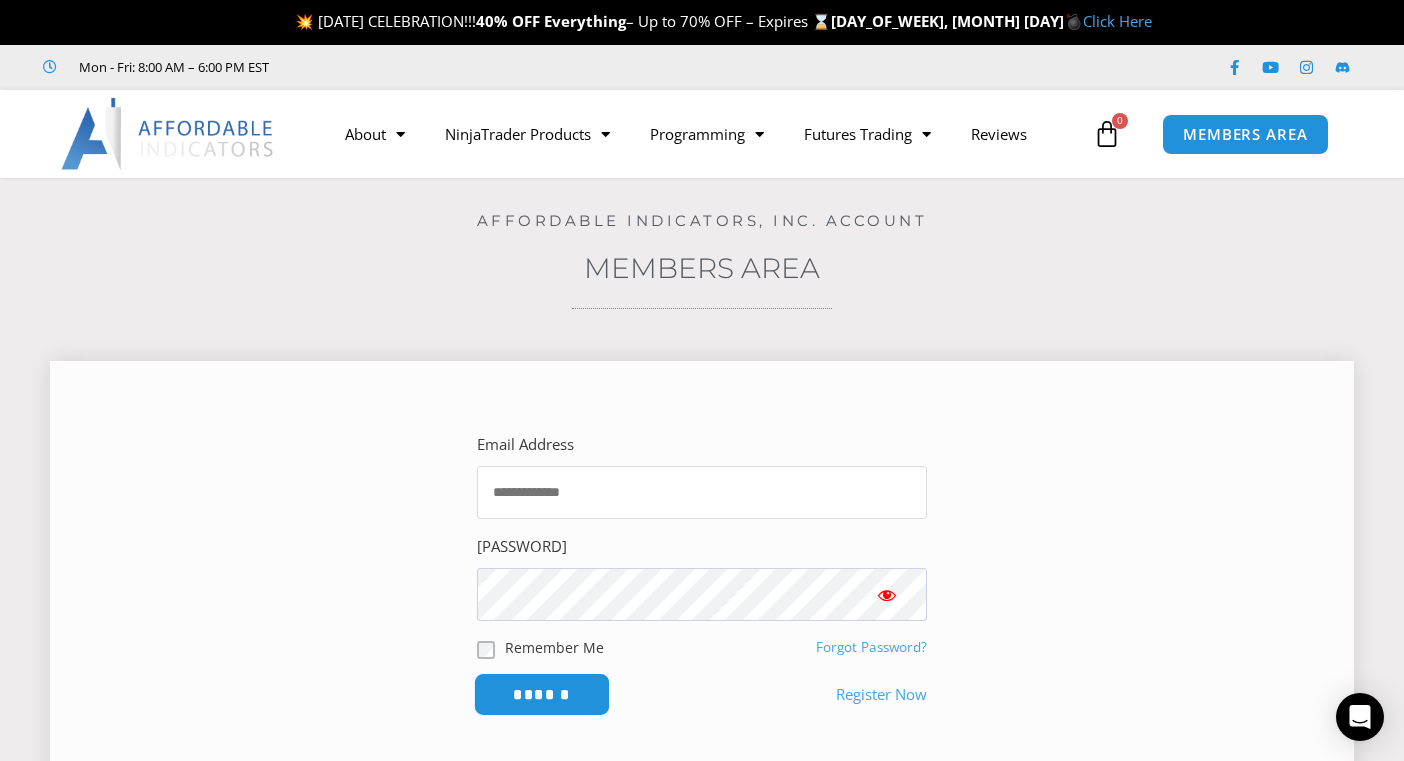 type on "**********" 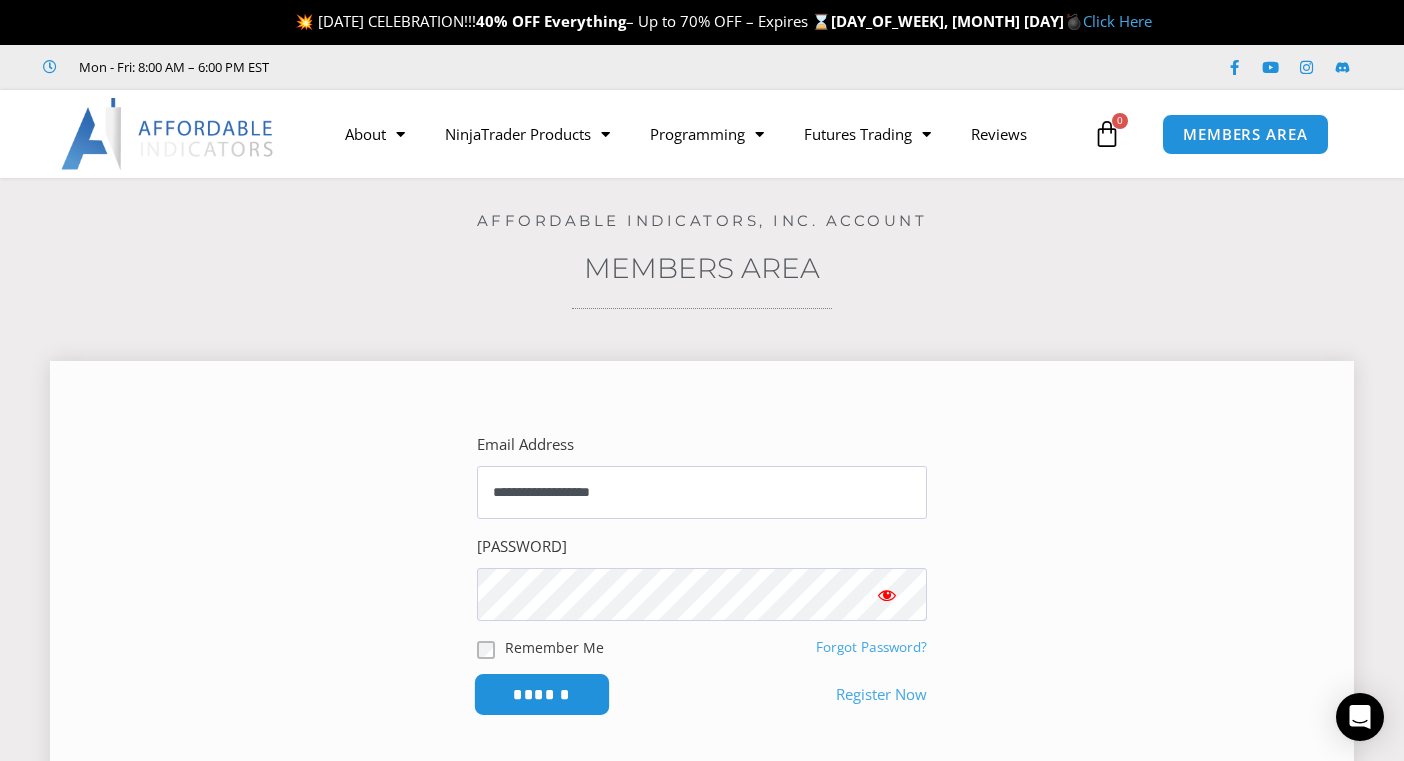 click on "******" at bounding box center [542, 694] 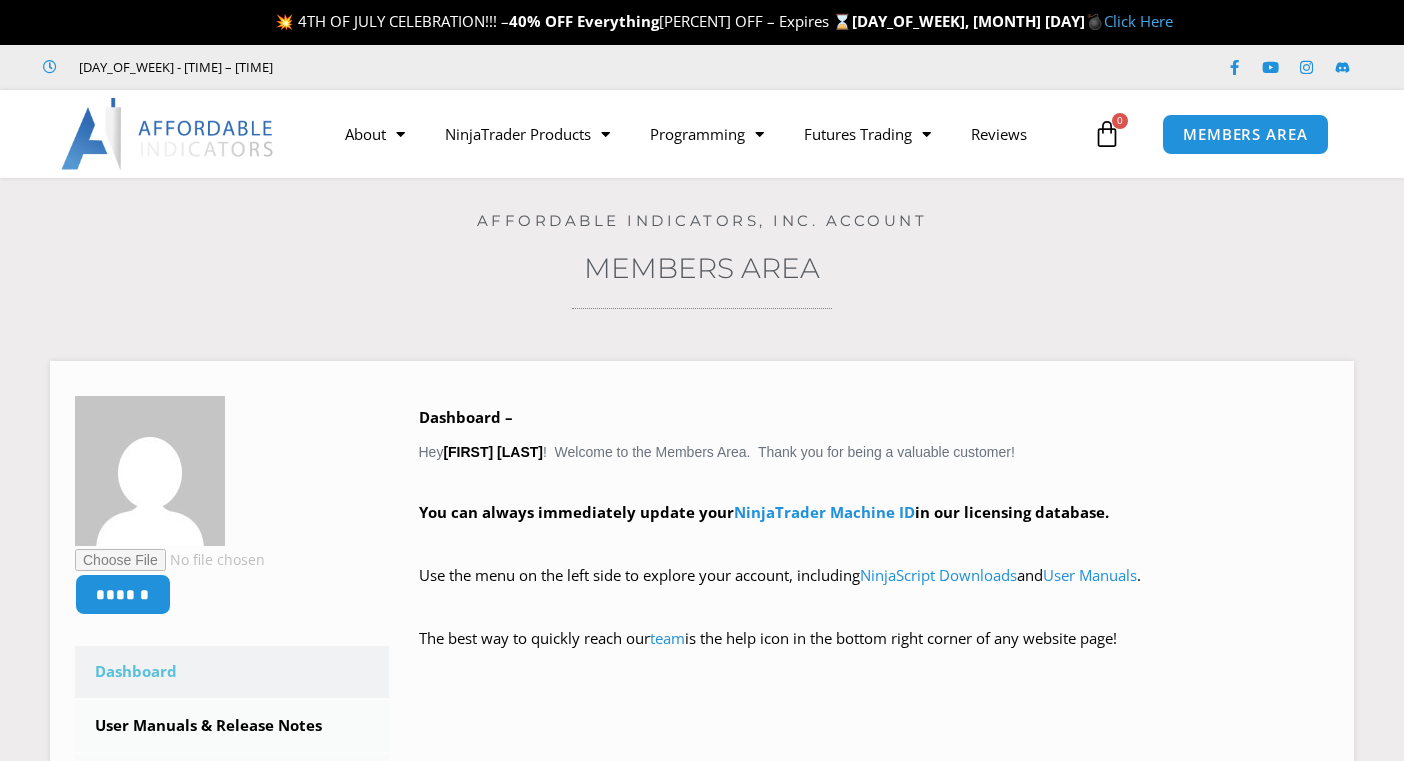 scroll, scrollTop: 0, scrollLeft: 0, axis: both 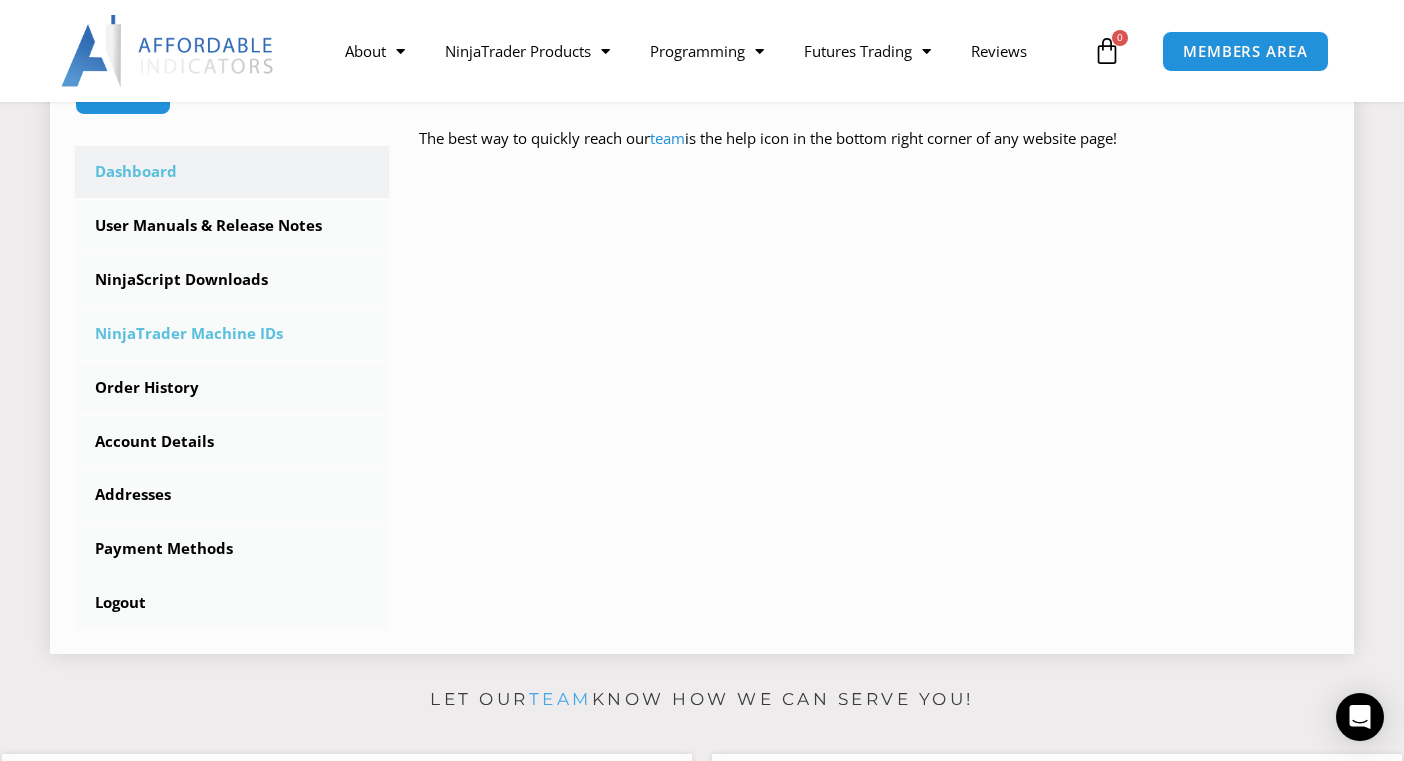 click on "NinjaTrader Machine IDs" at bounding box center [232, 334] 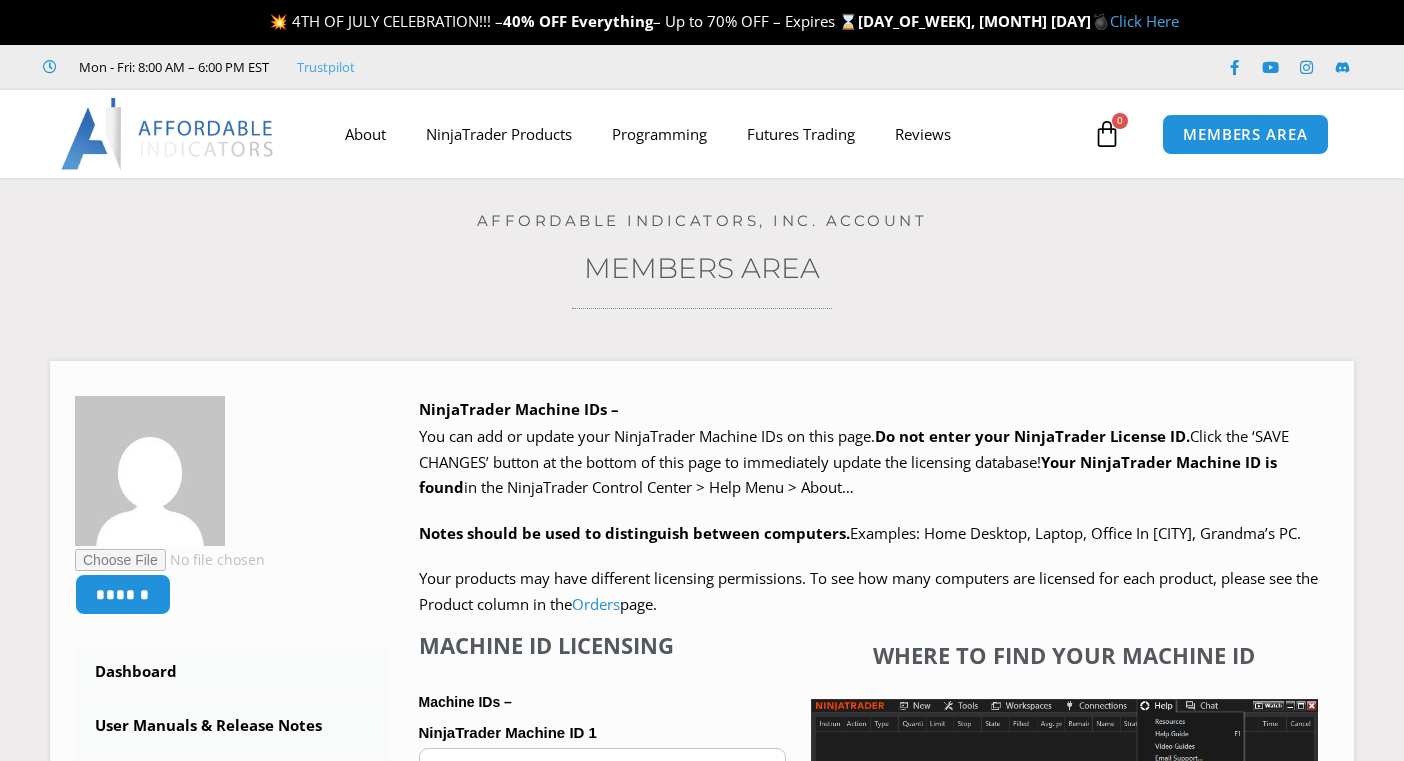 scroll, scrollTop: 0, scrollLeft: 0, axis: both 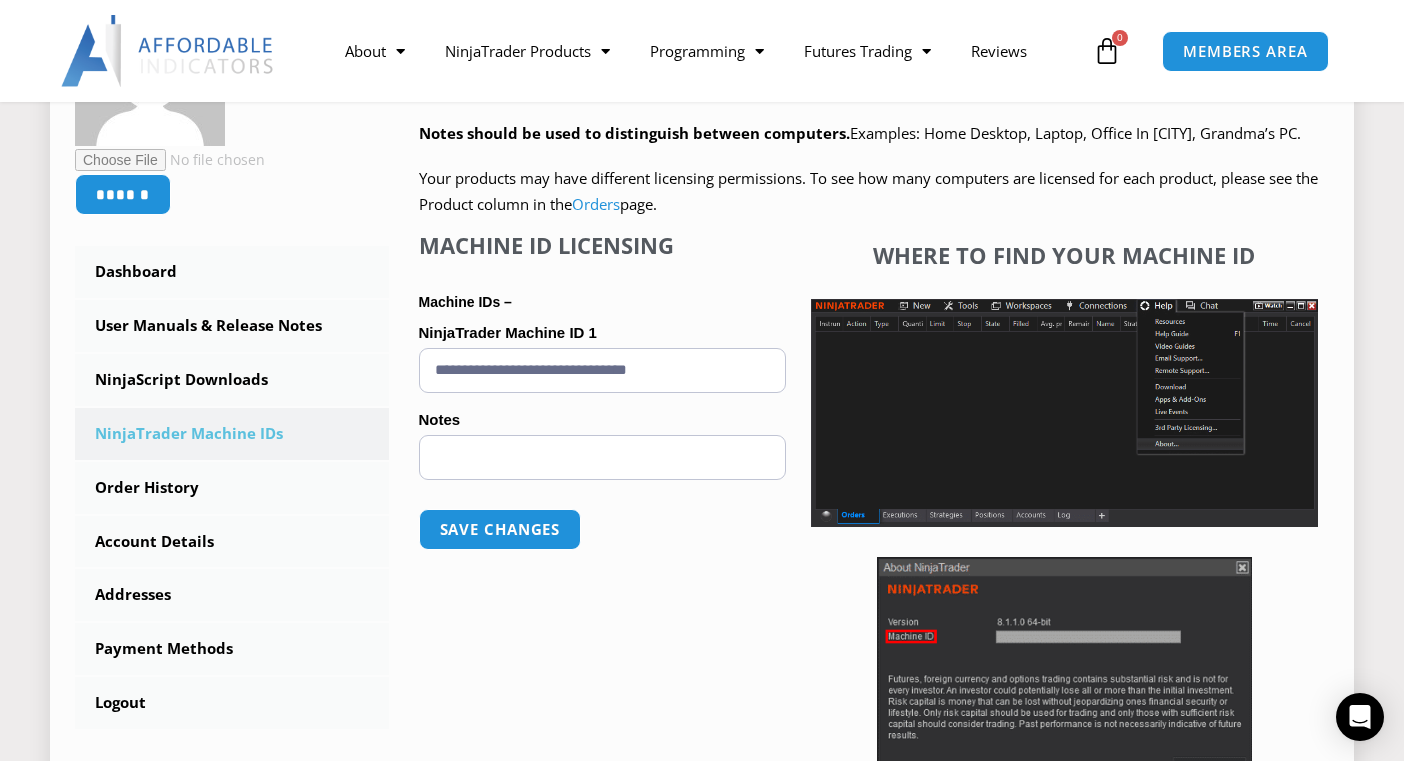 click on "**********" at bounding box center [602, 370] 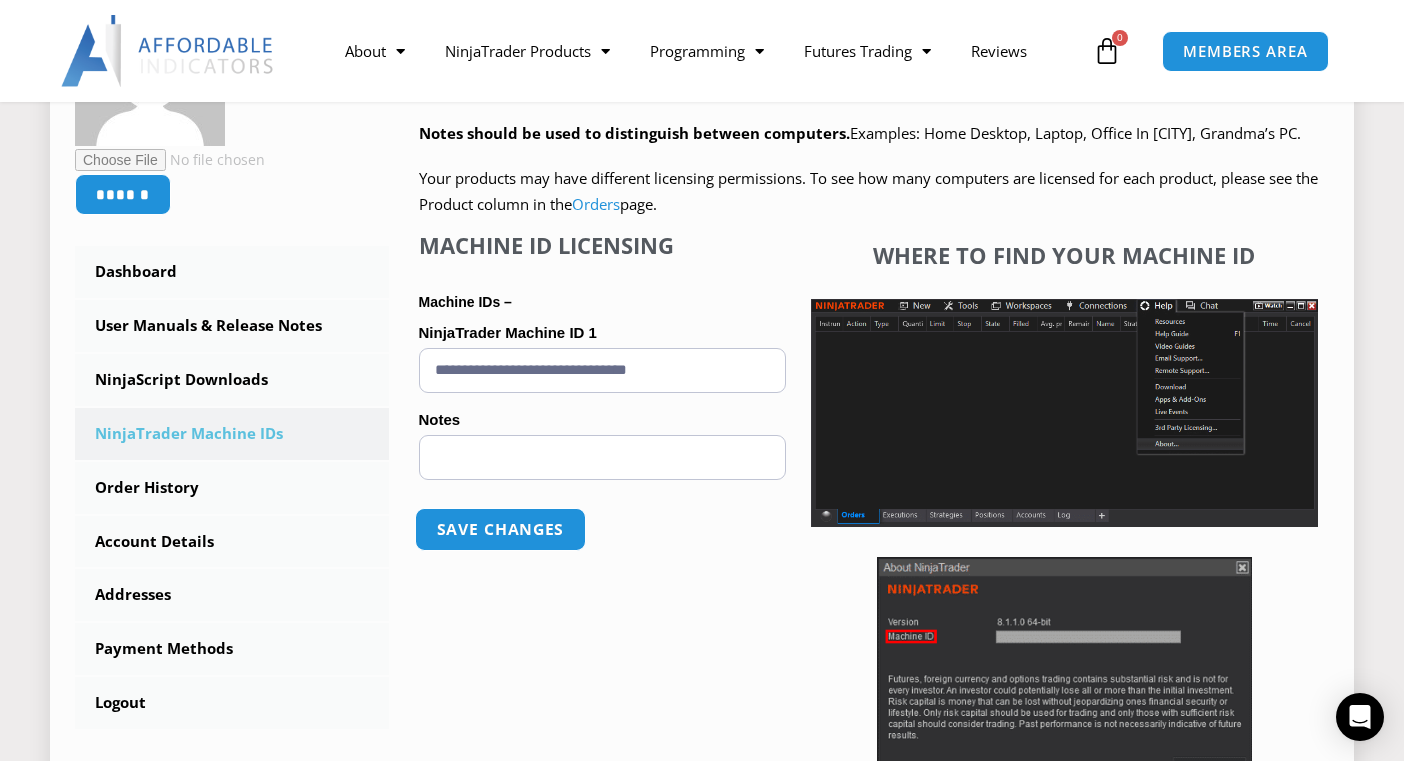 type on "**********" 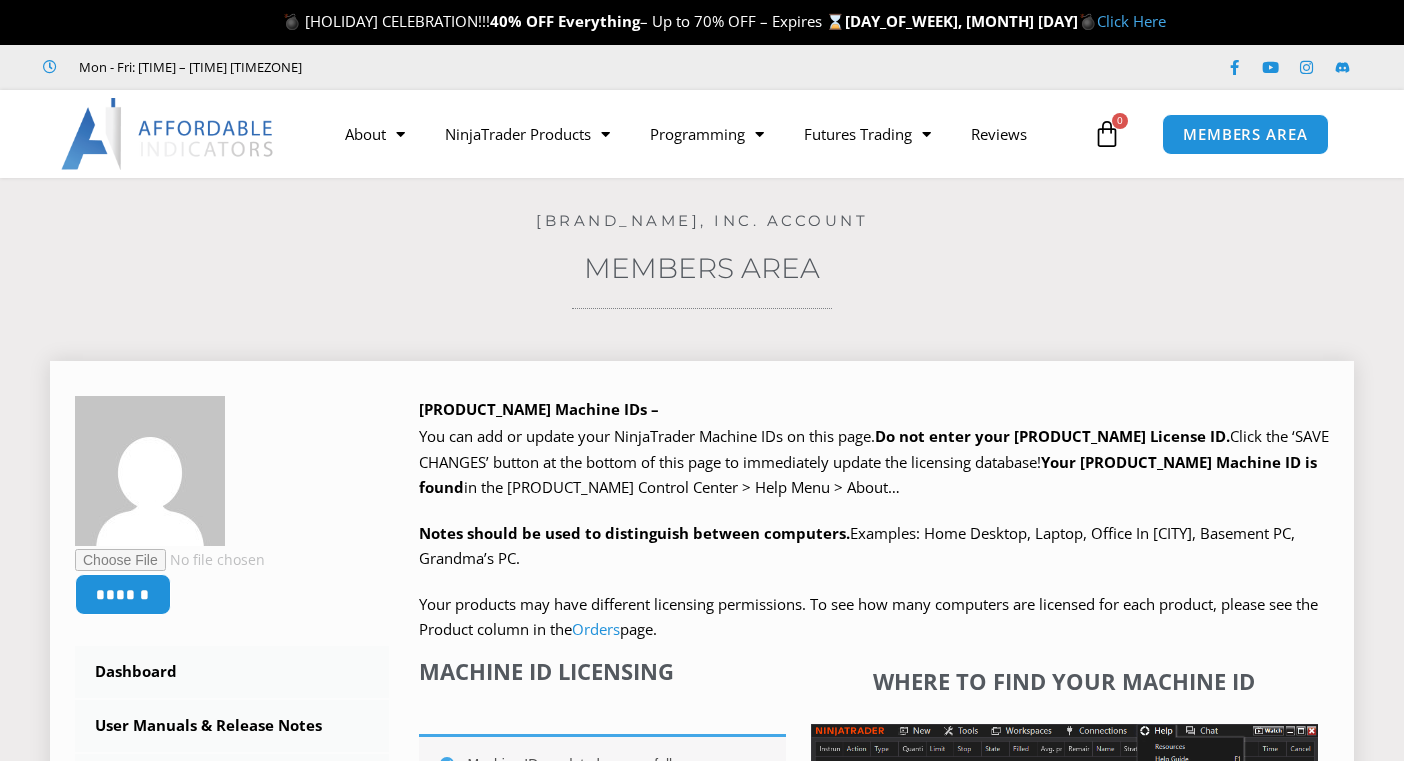 scroll, scrollTop: 0, scrollLeft: 0, axis: both 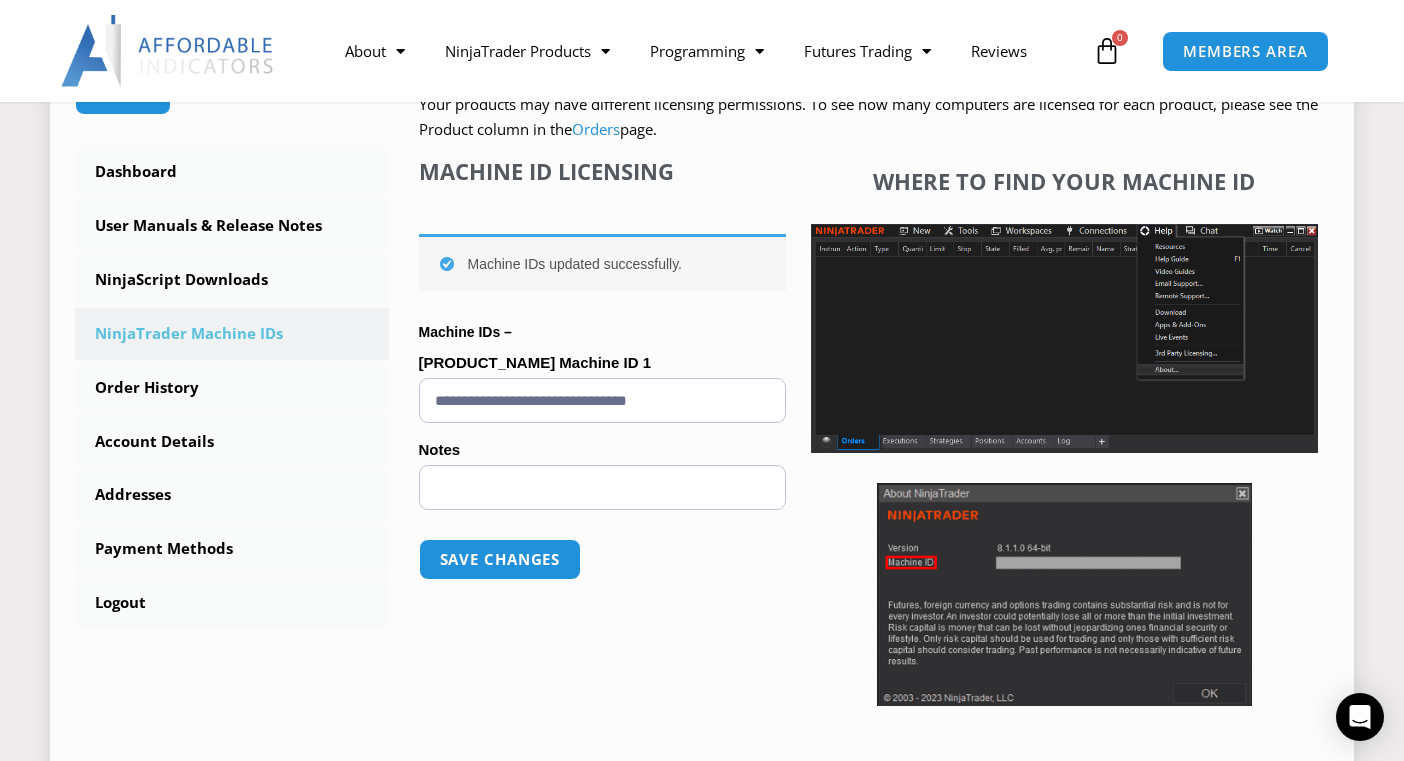 click at bounding box center [1064, 594] 